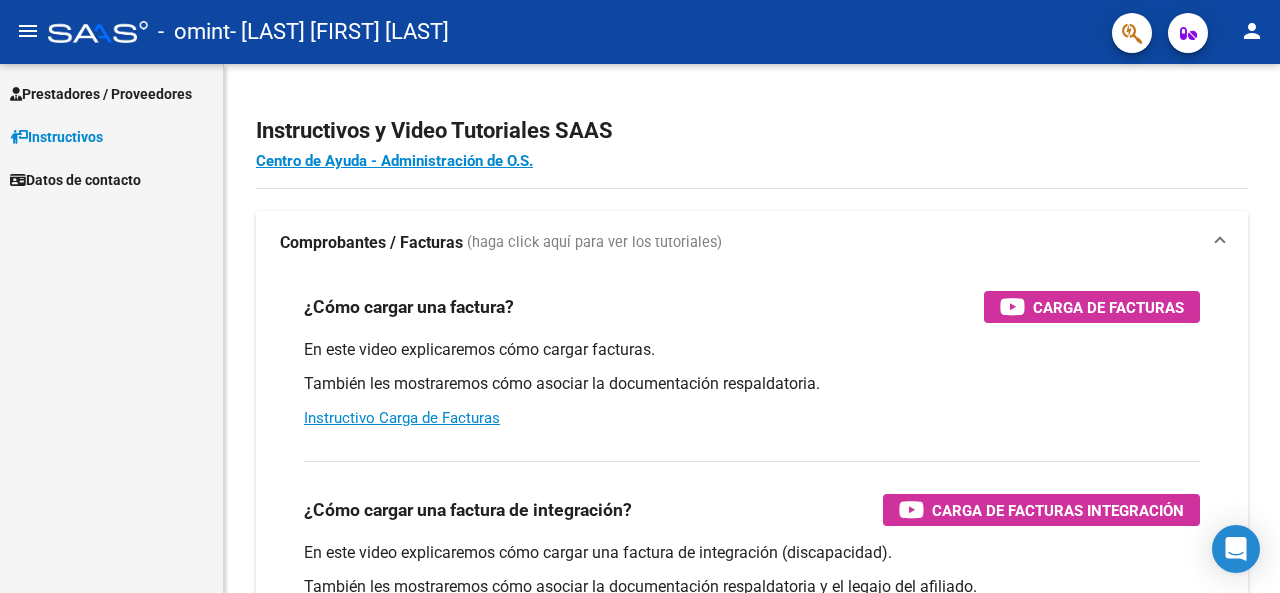 scroll, scrollTop: 0, scrollLeft: 0, axis: both 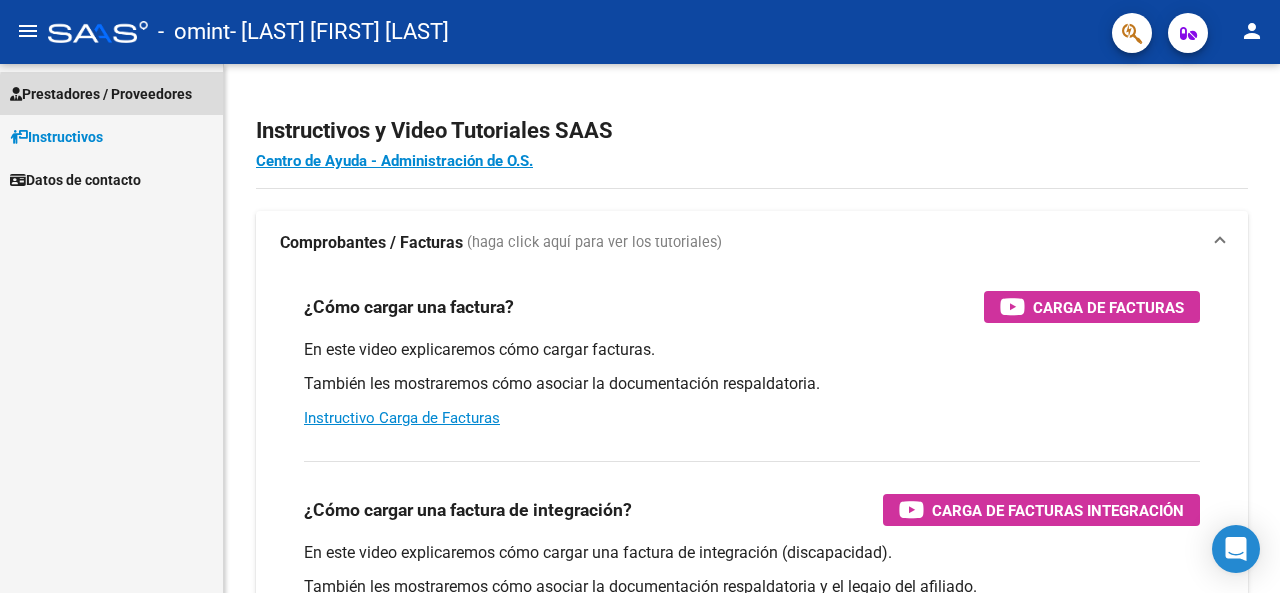click on "Prestadores / Proveedores" at bounding box center (101, 94) 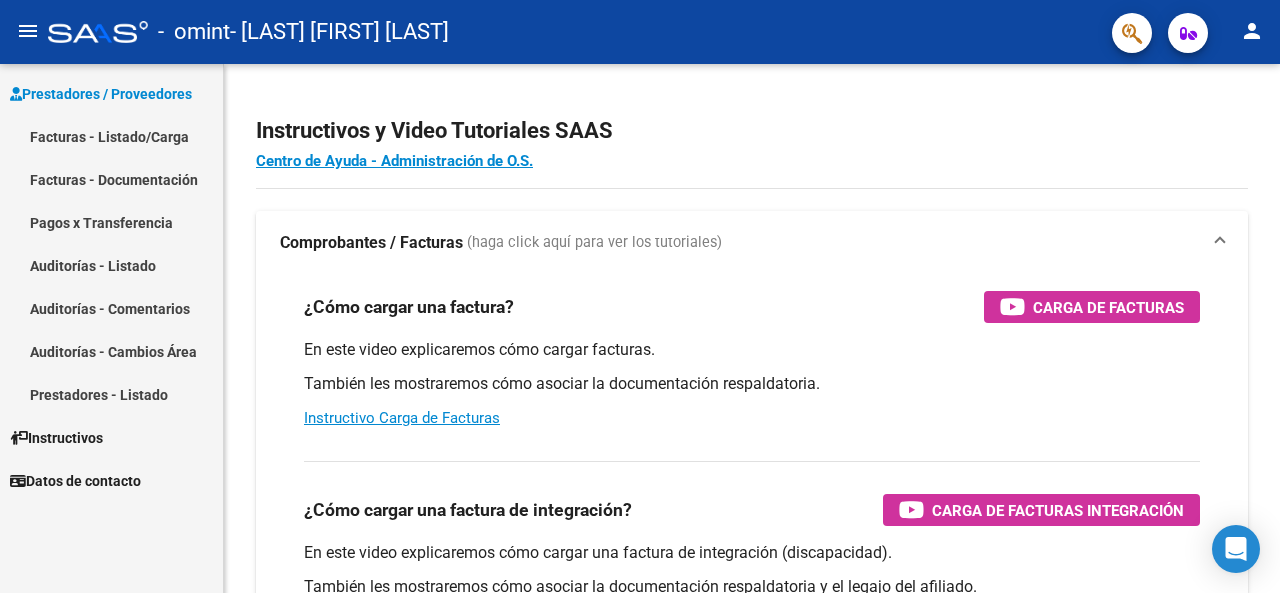 click on "Facturas - Listado/Carga" at bounding box center (111, 136) 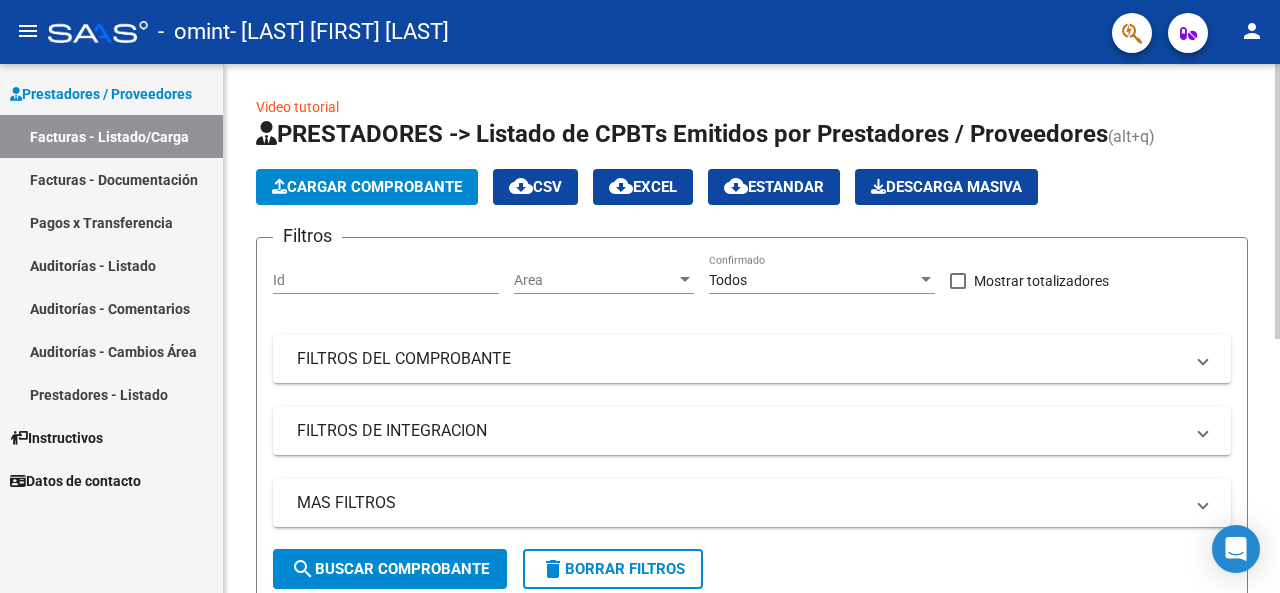 click on "Cargar Comprobante" 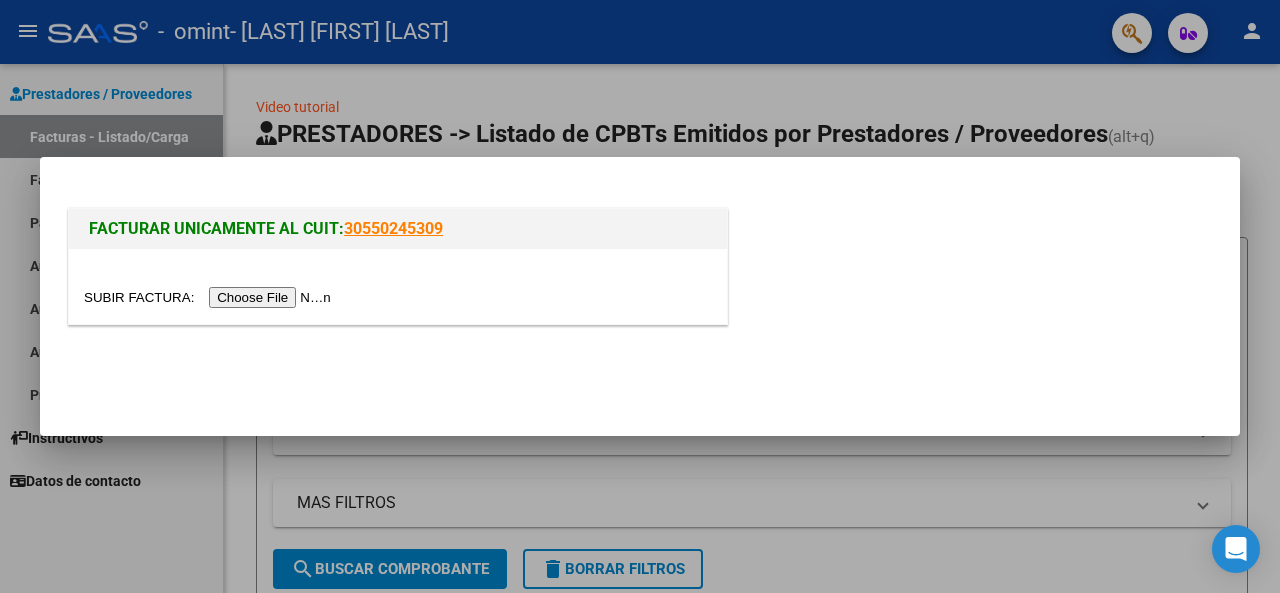 click at bounding box center [210, 297] 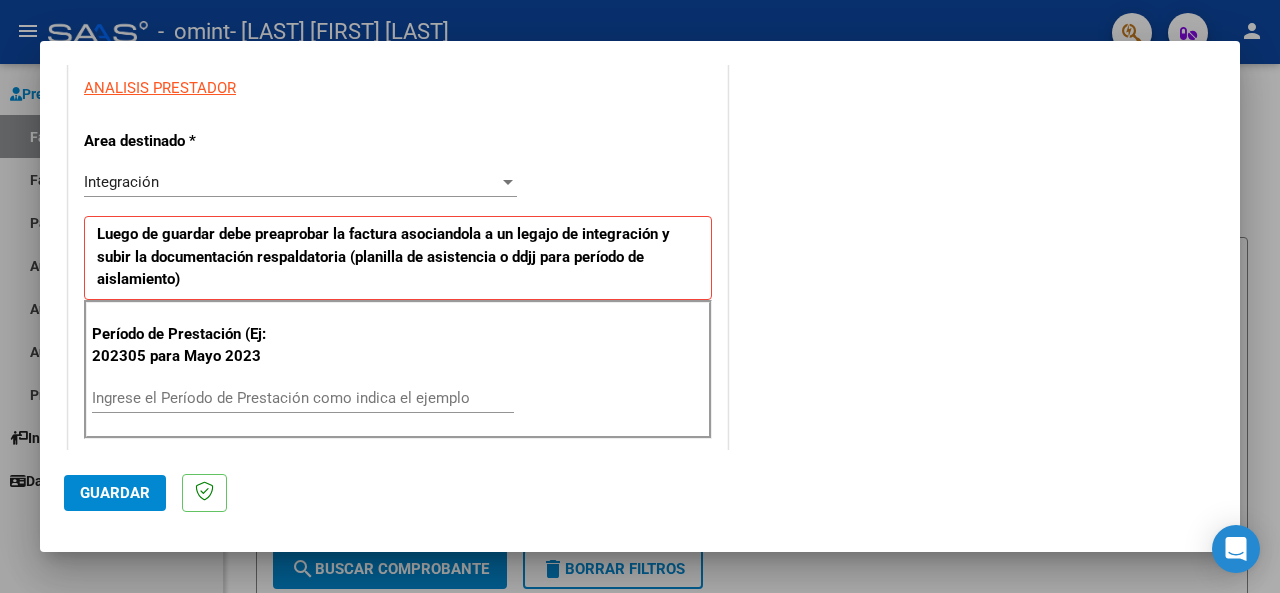 scroll, scrollTop: 500, scrollLeft: 0, axis: vertical 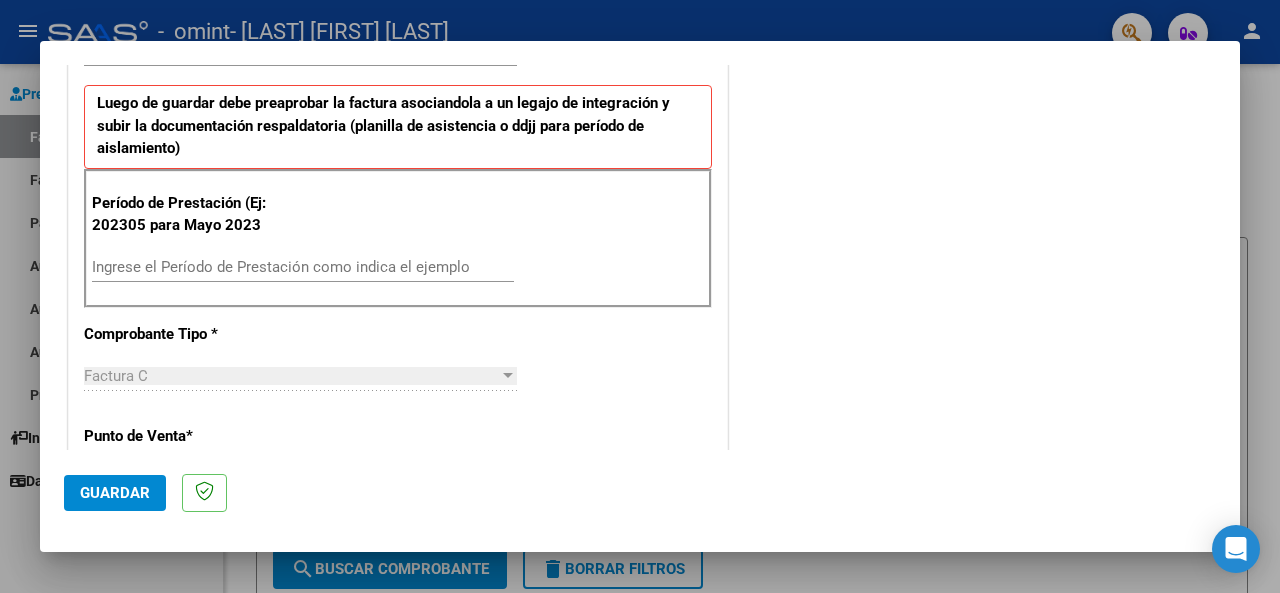 click on "Ingrese el Período de Prestación como indica el ejemplo" at bounding box center [303, 267] 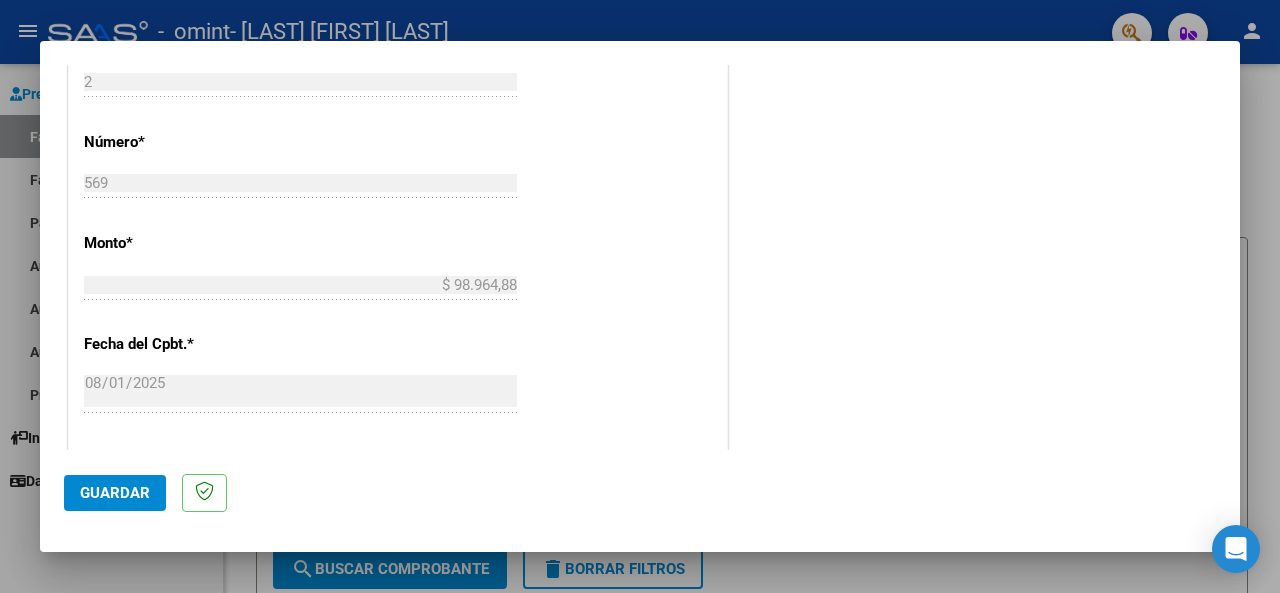 scroll, scrollTop: 1382, scrollLeft: 0, axis: vertical 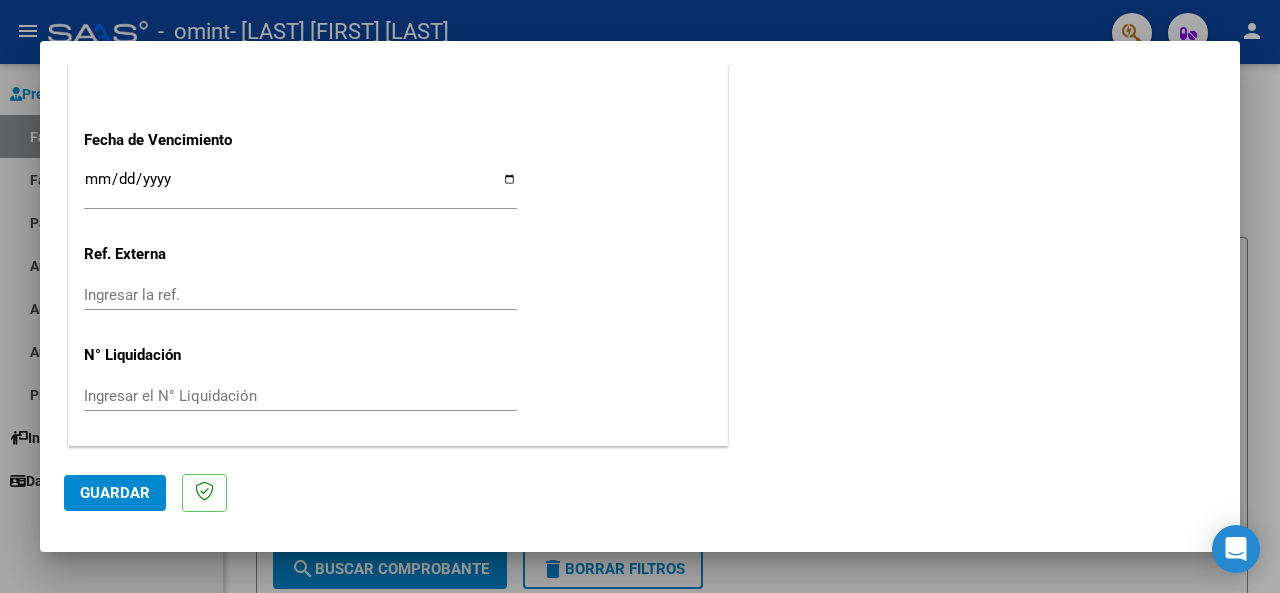 type on "202507" 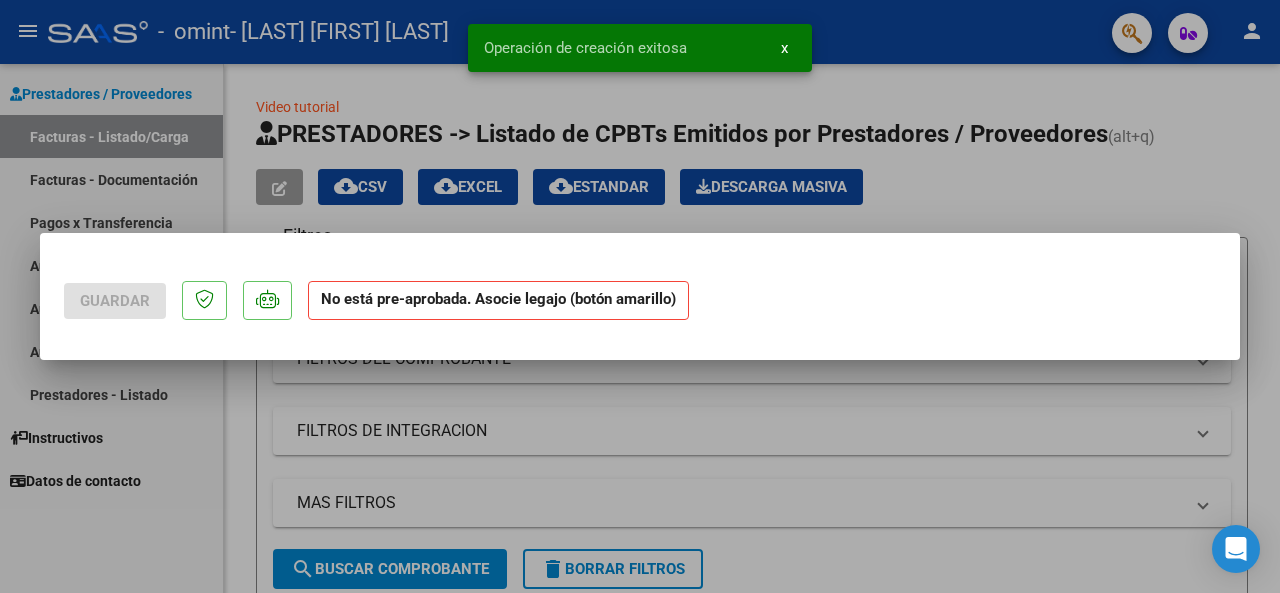 scroll, scrollTop: 0, scrollLeft: 0, axis: both 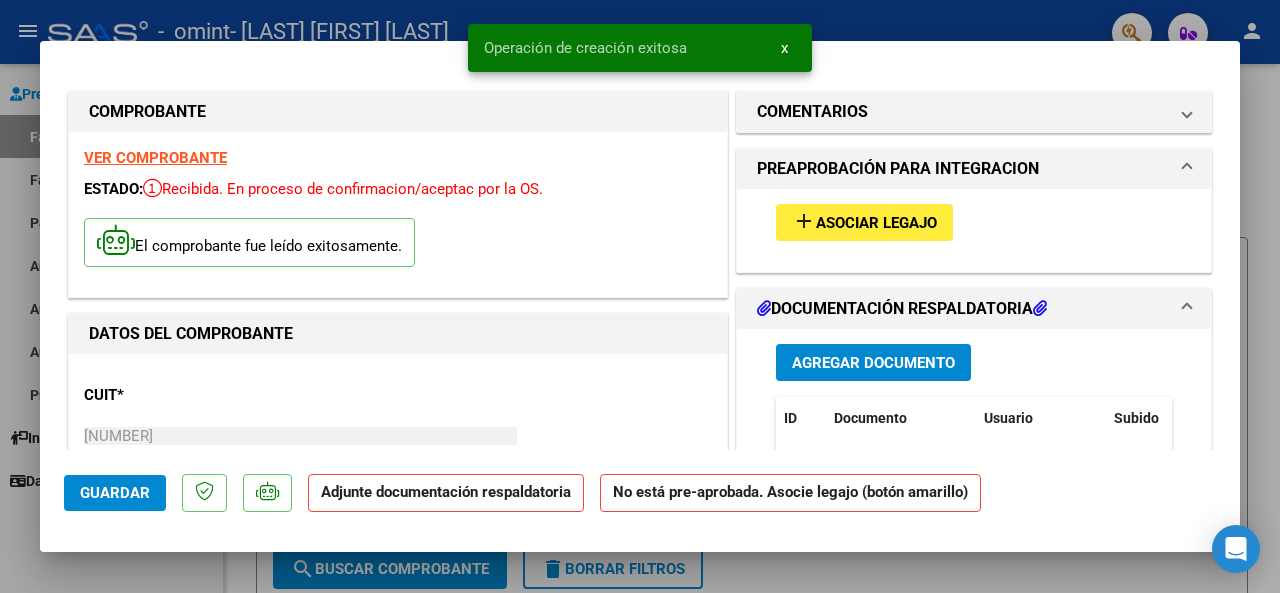 click on "Asociar Legajo" at bounding box center (876, 223) 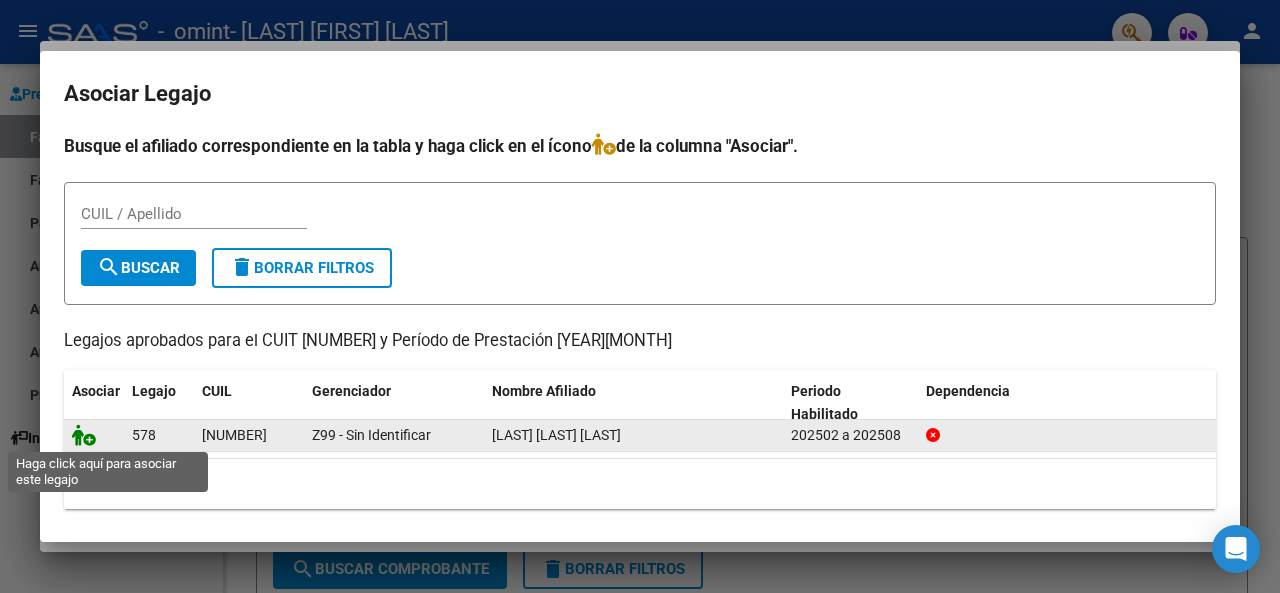 click 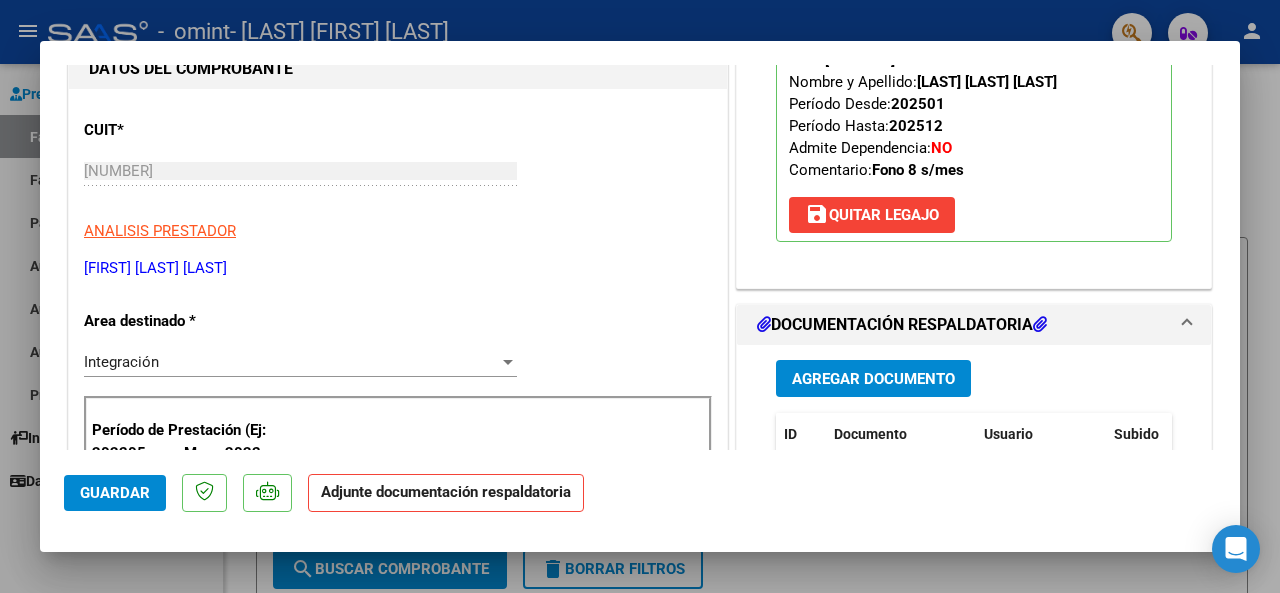 scroll, scrollTop: 400, scrollLeft: 0, axis: vertical 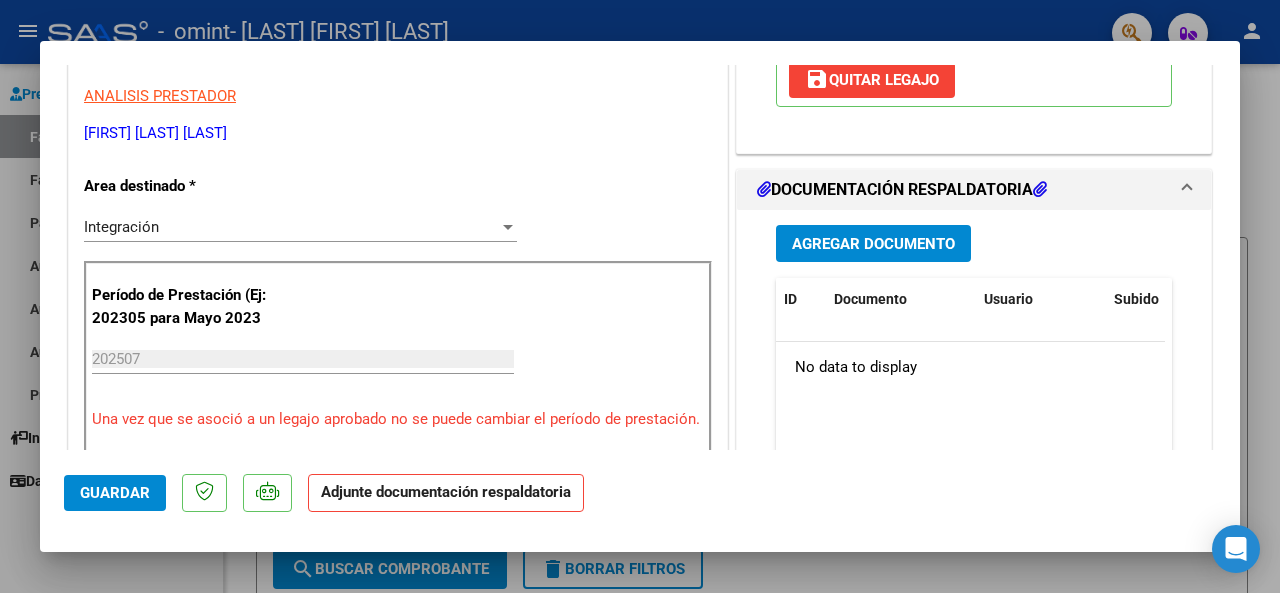 click on "Agregar Documento" at bounding box center (873, 244) 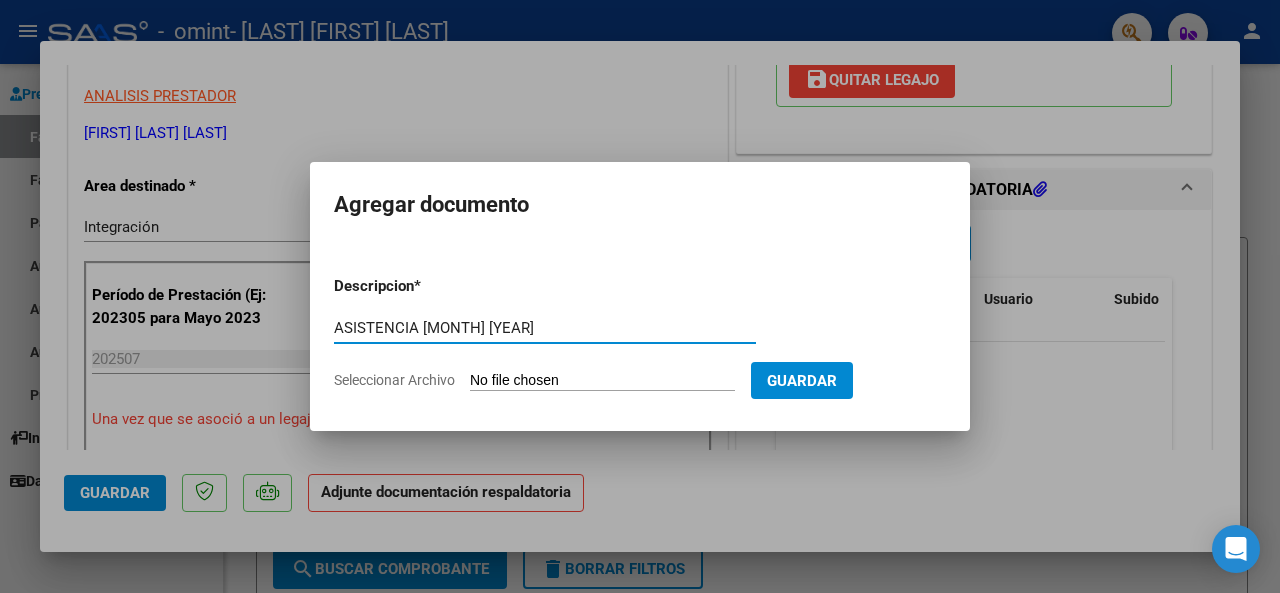 type on "ASISTENCIA [MONTH] [YEAR]" 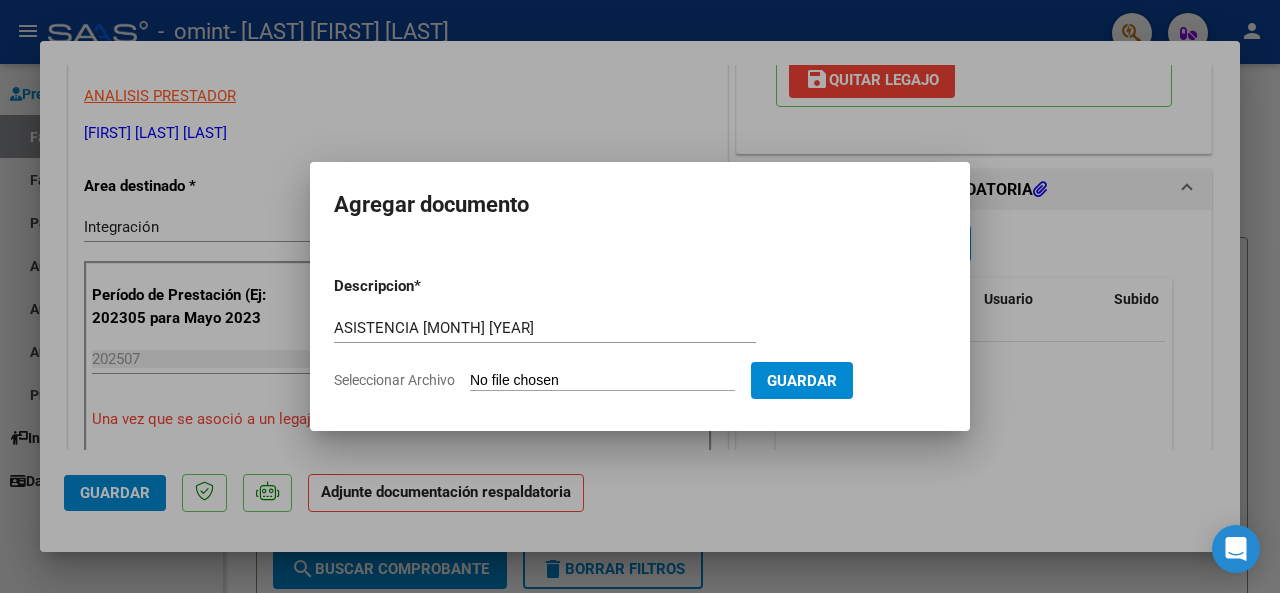 type on "C:\fakepath\ASISTENCIA NAIMA FONO JULIO.pdf" 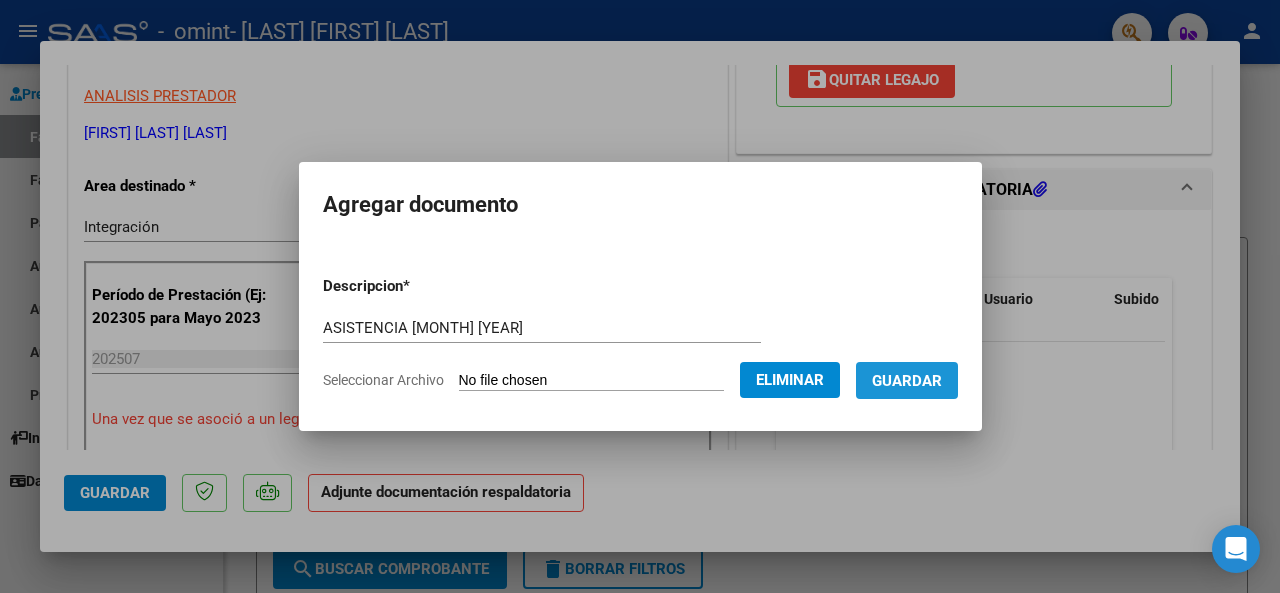 click on "Guardar" at bounding box center (907, 381) 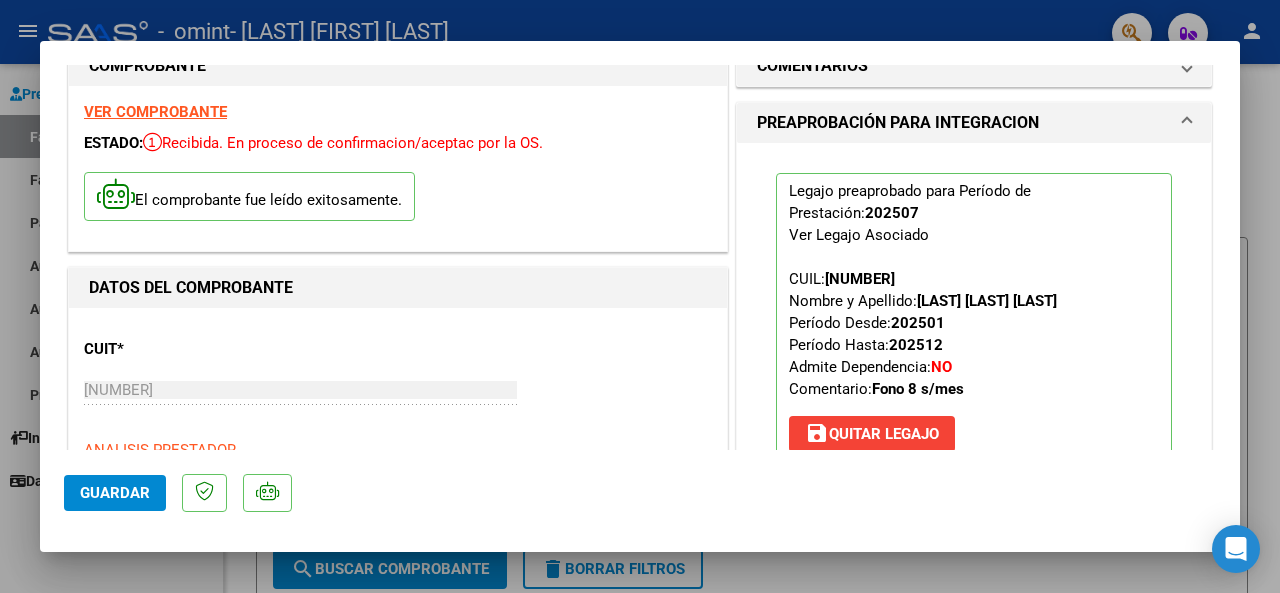scroll, scrollTop: 27, scrollLeft: 0, axis: vertical 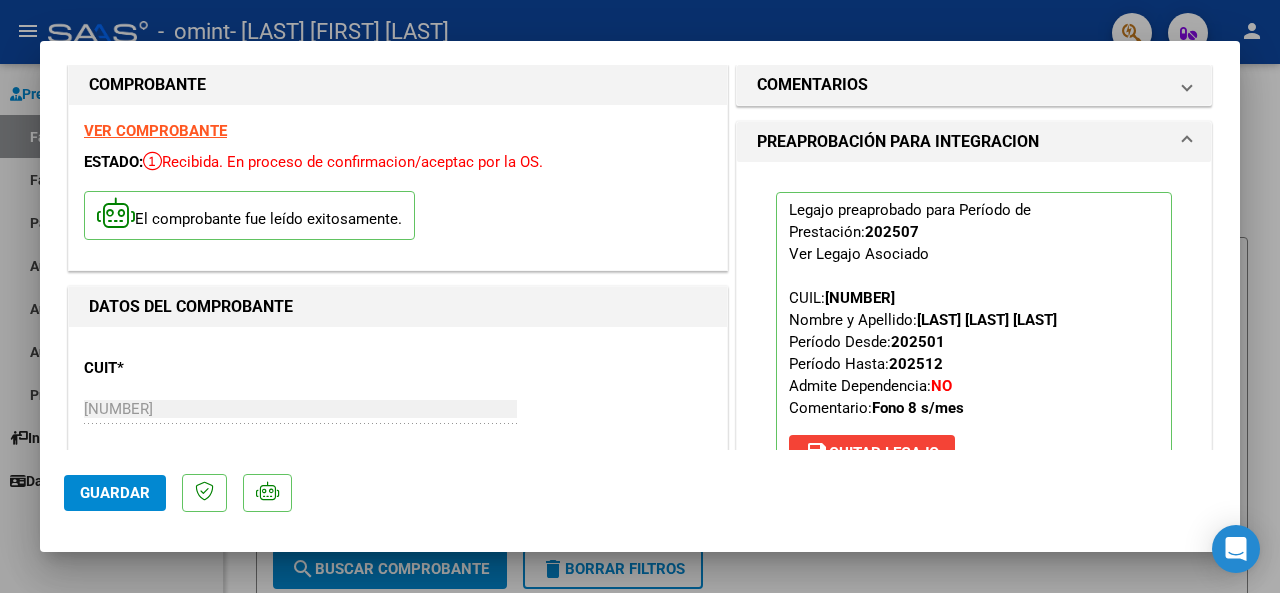 click at bounding box center [640, 296] 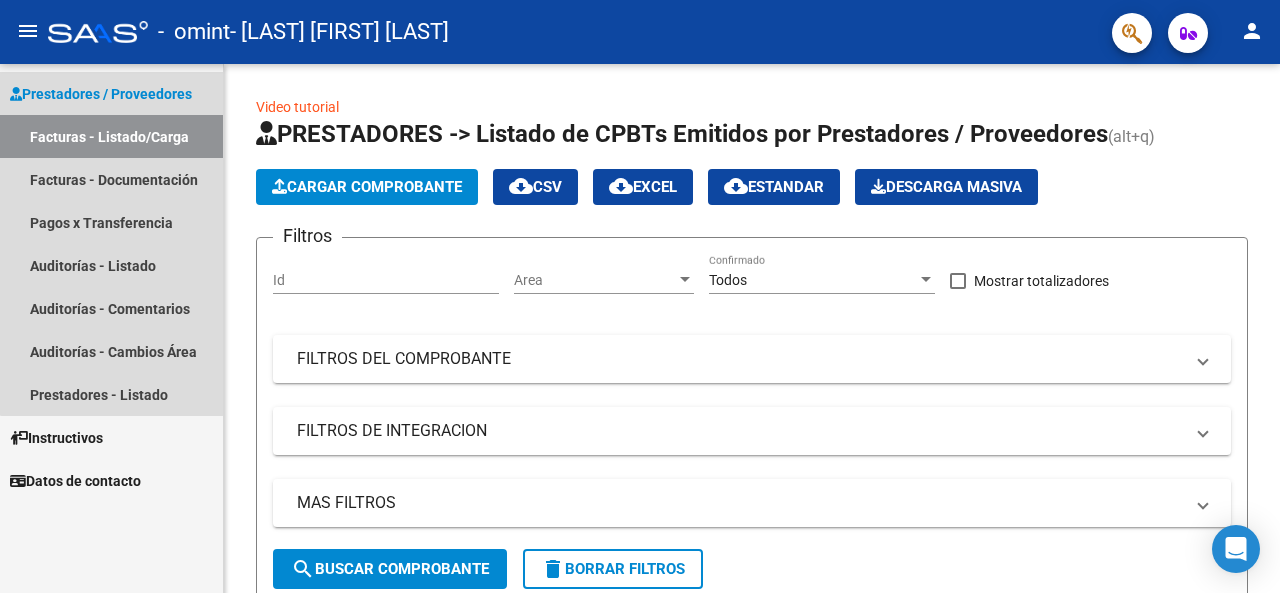 click on "Facturas - Listado/Carga" at bounding box center [111, 136] 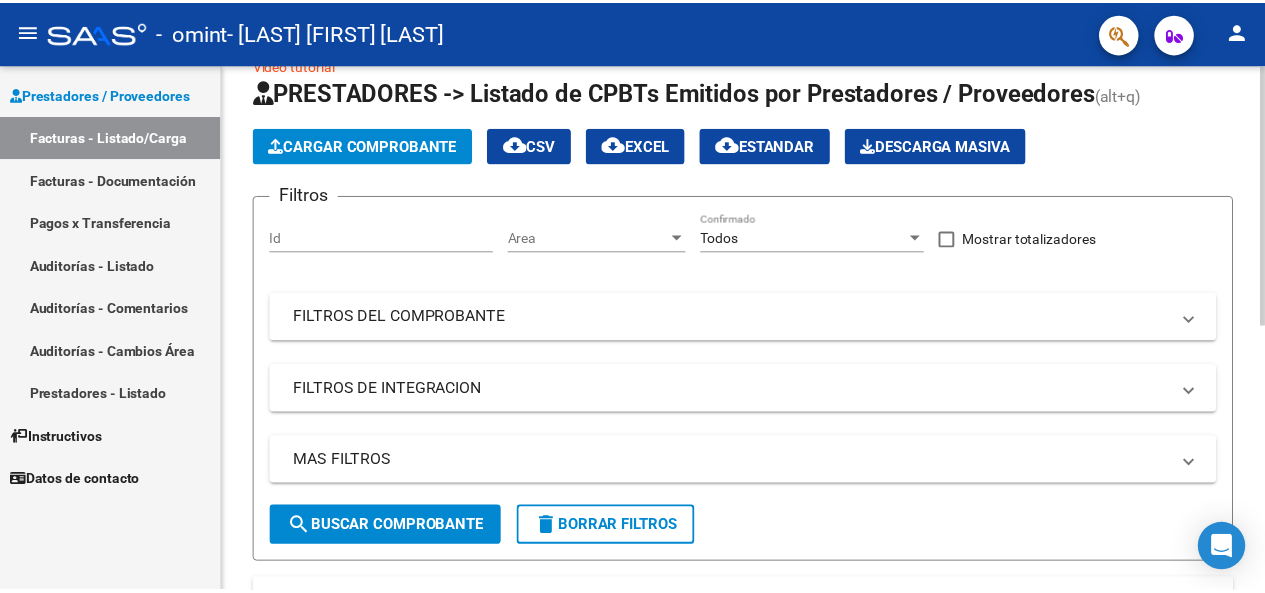 scroll, scrollTop: 0, scrollLeft: 0, axis: both 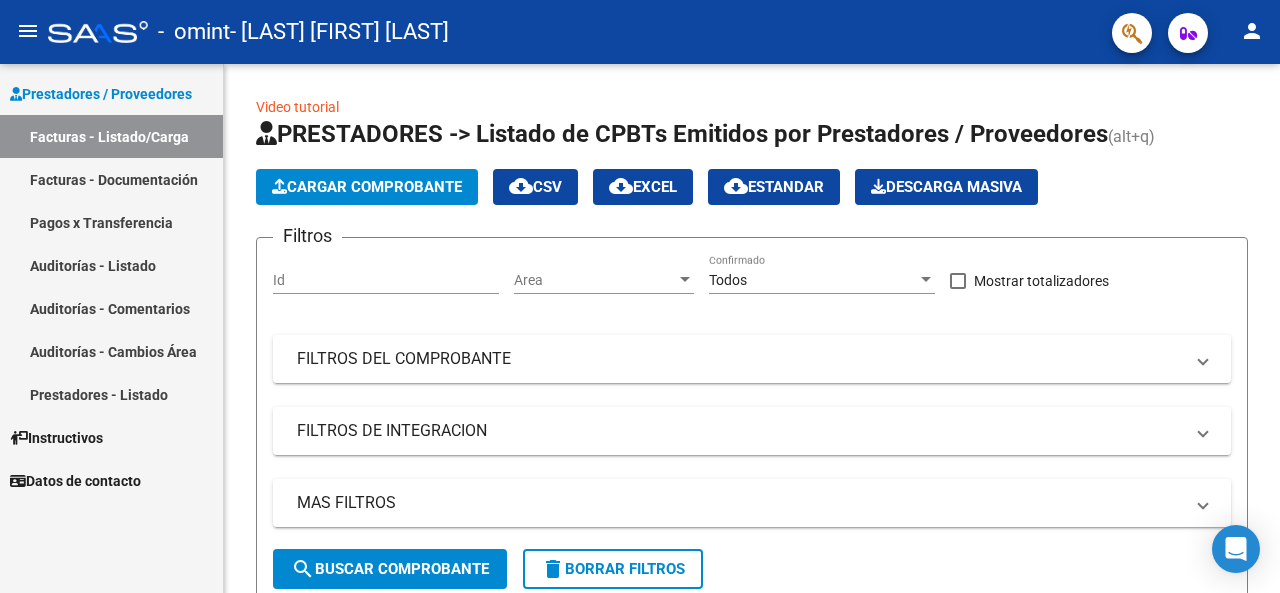 click on "person" 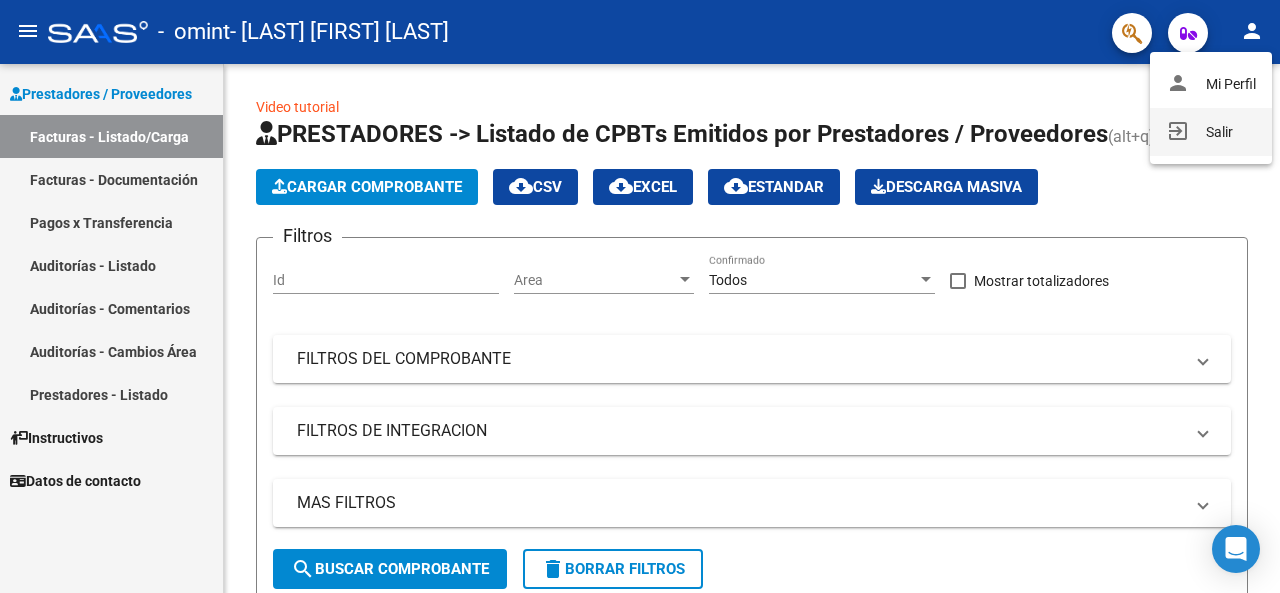 click on "exit_to_app  Salir" at bounding box center [1211, 132] 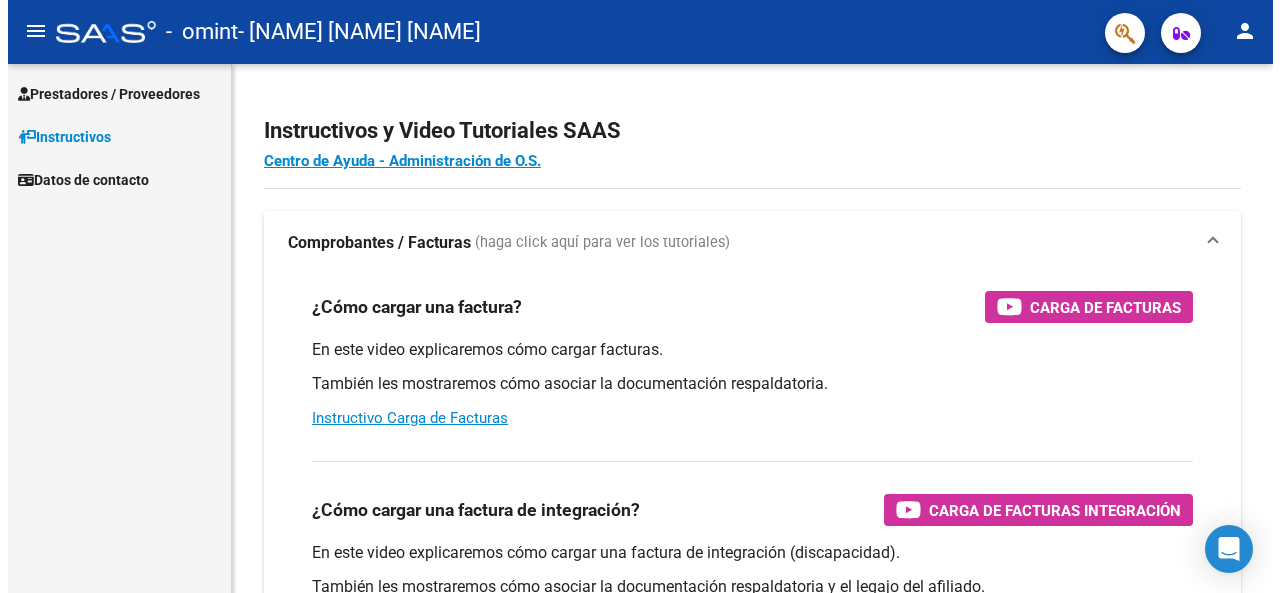 scroll, scrollTop: 0, scrollLeft: 0, axis: both 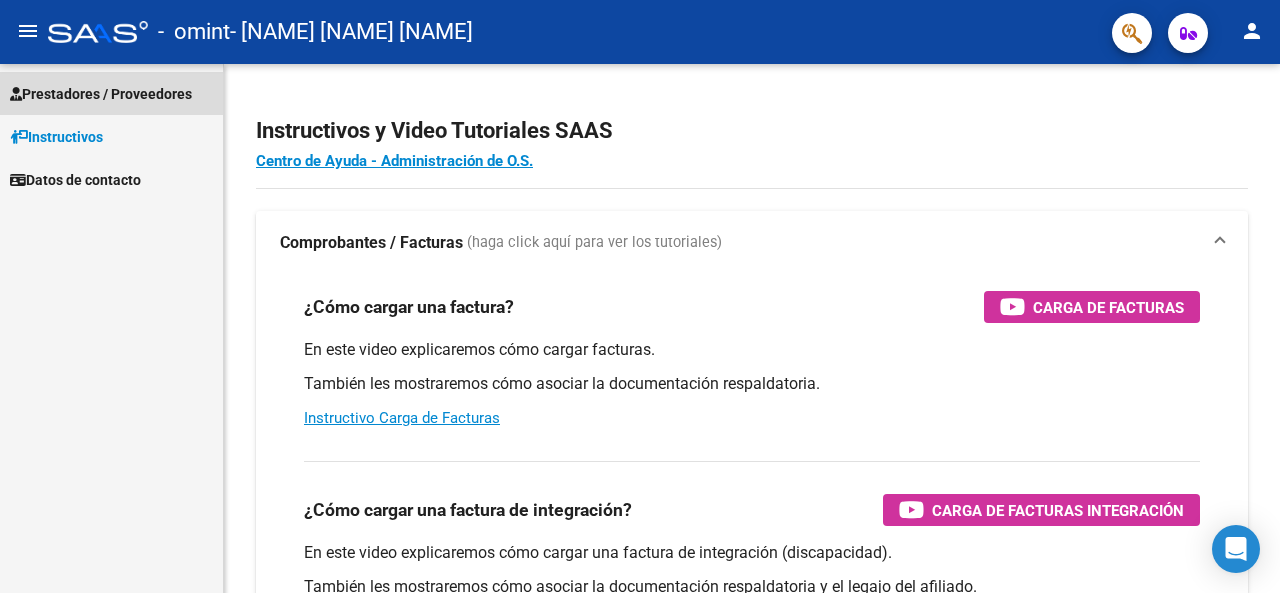 click on "Prestadores / Proveedores" at bounding box center [101, 94] 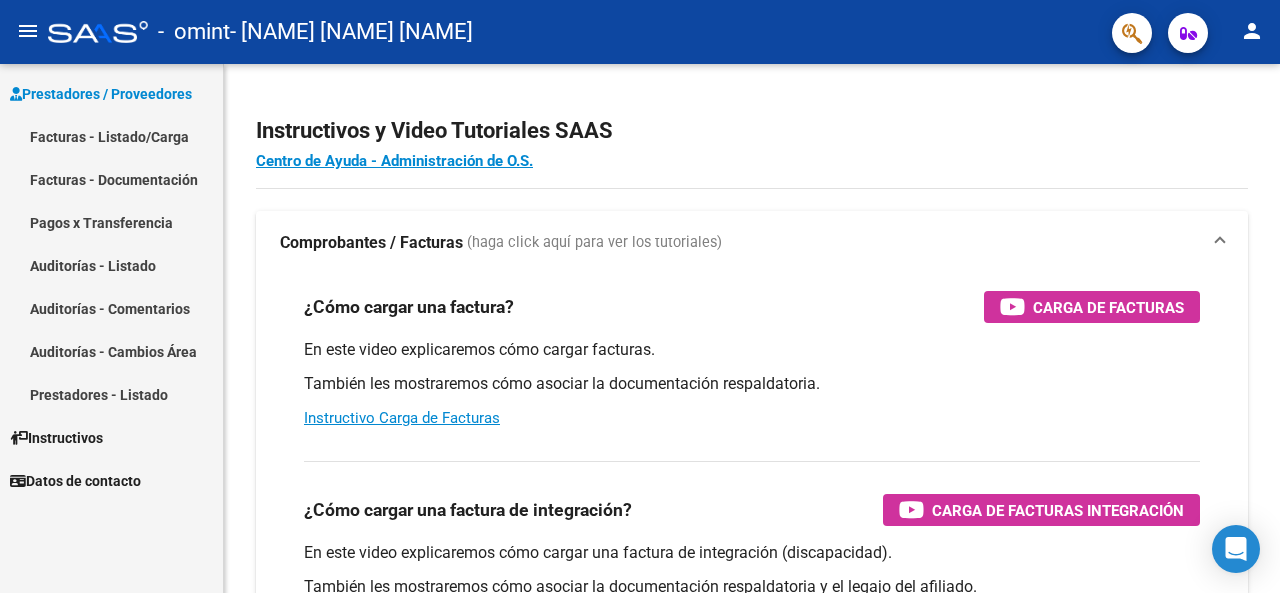 click on "Facturas - Listado/Carga" at bounding box center [111, 136] 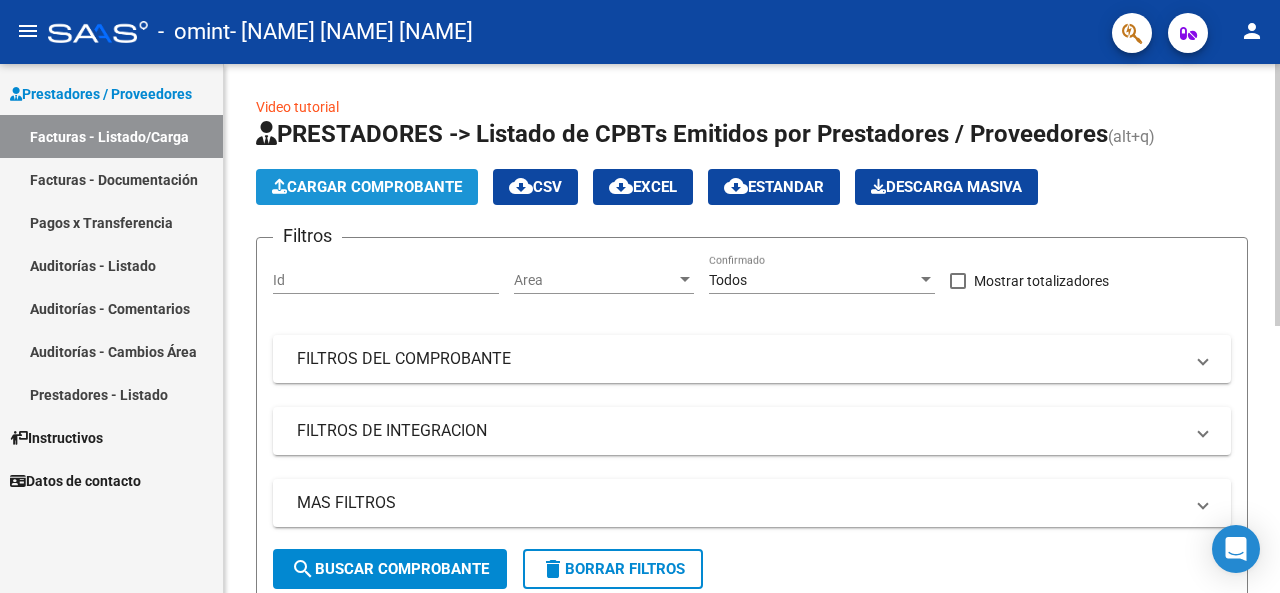 click on "Cargar Comprobante" 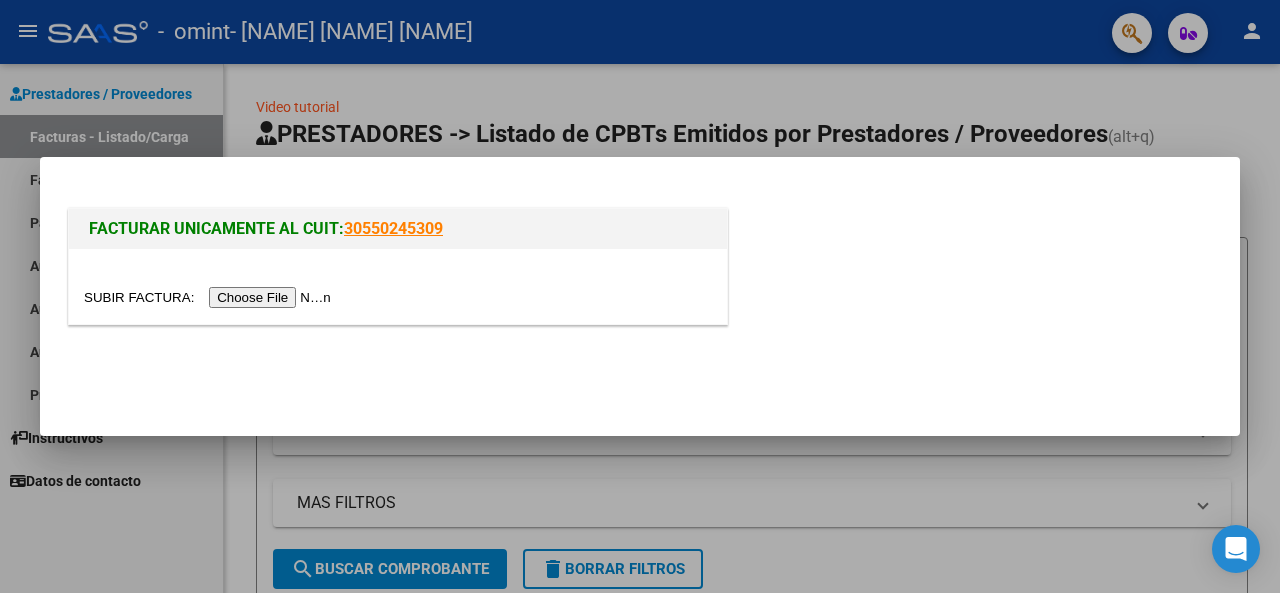 click at bounding box center (210, 297) 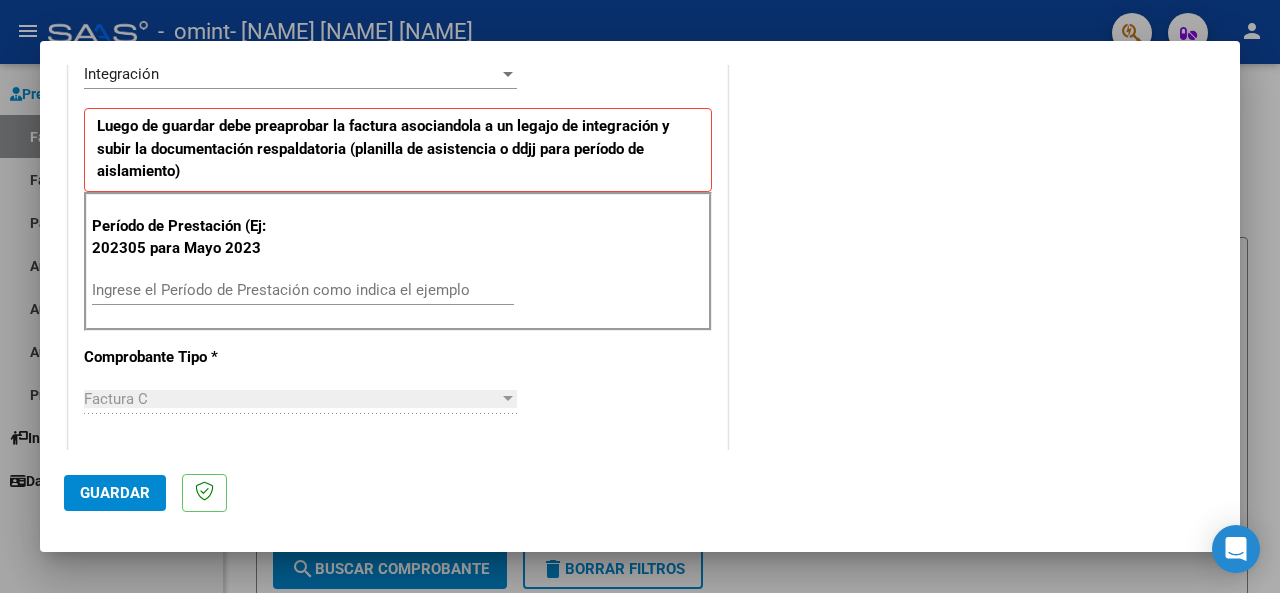 scroll, scrollTop: 500, scrollLeft: 0, axis: vertical 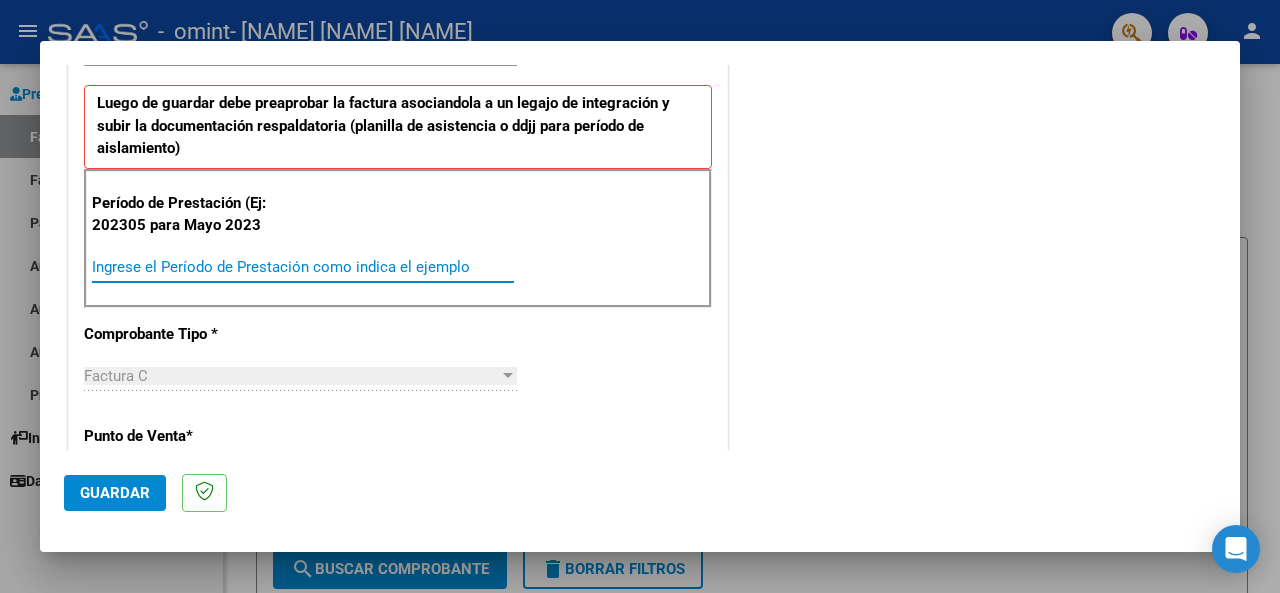 click on "Ingrese el Período de Prestación como indica el ejemplo" at bounding box center [303, 267] 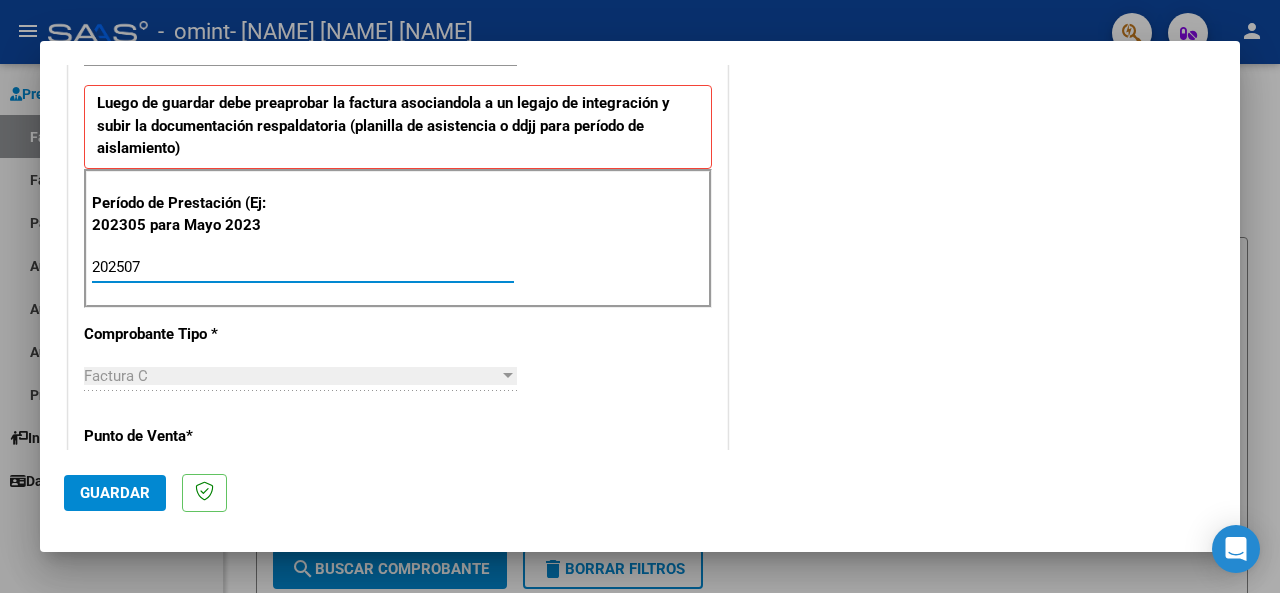type on "202507" 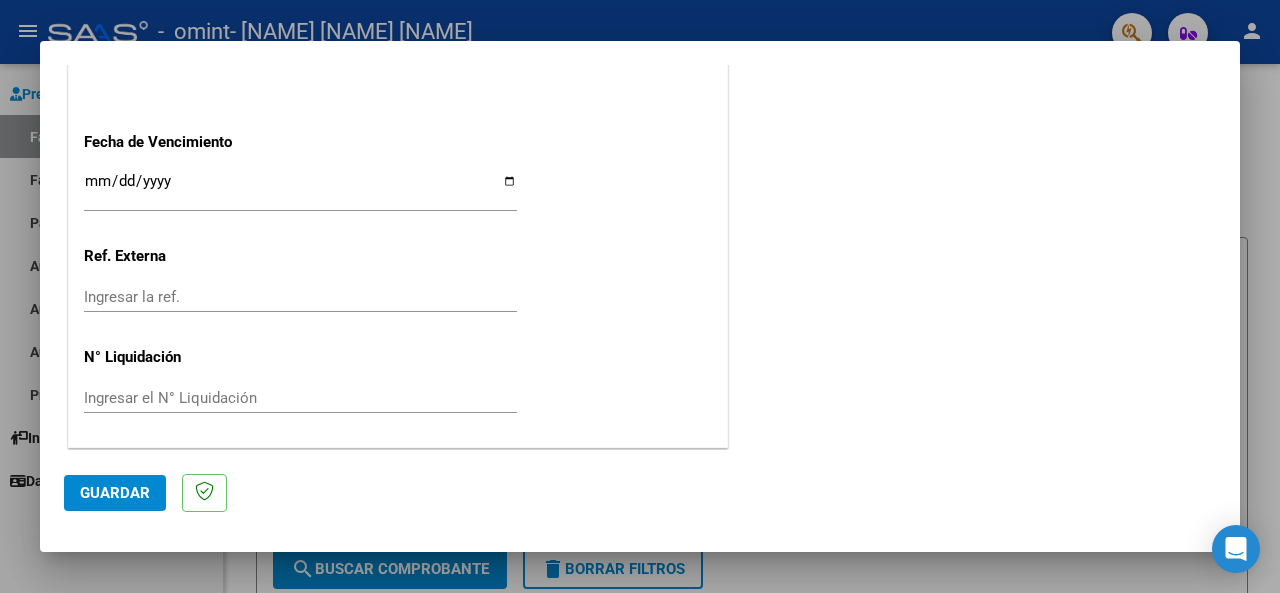scroll, scrollTop: 1382, scrollLeft: 0, axis: vertical 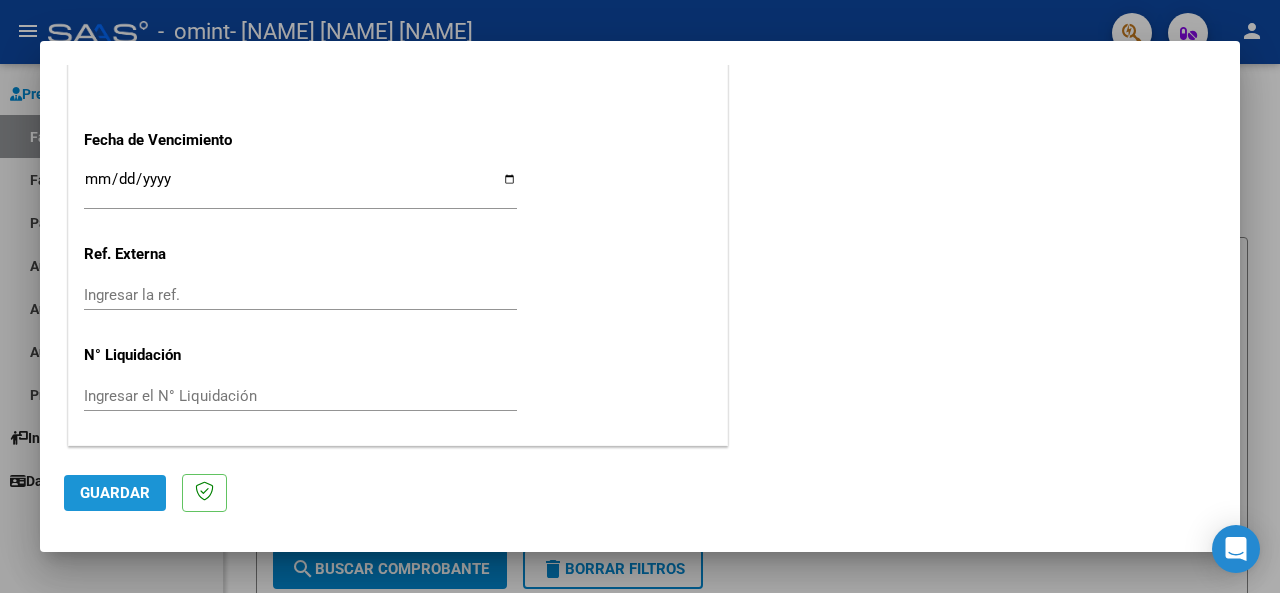 click on "Guardar" 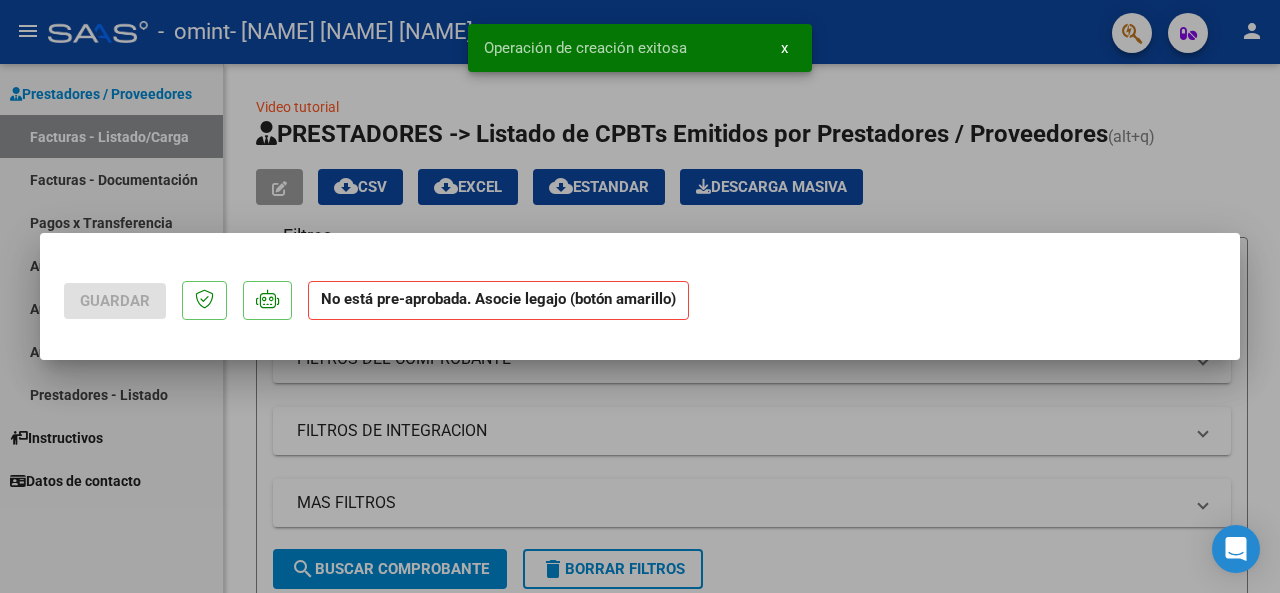 scroll, scrollTop: 0, scrollLeft: 0, axis: both 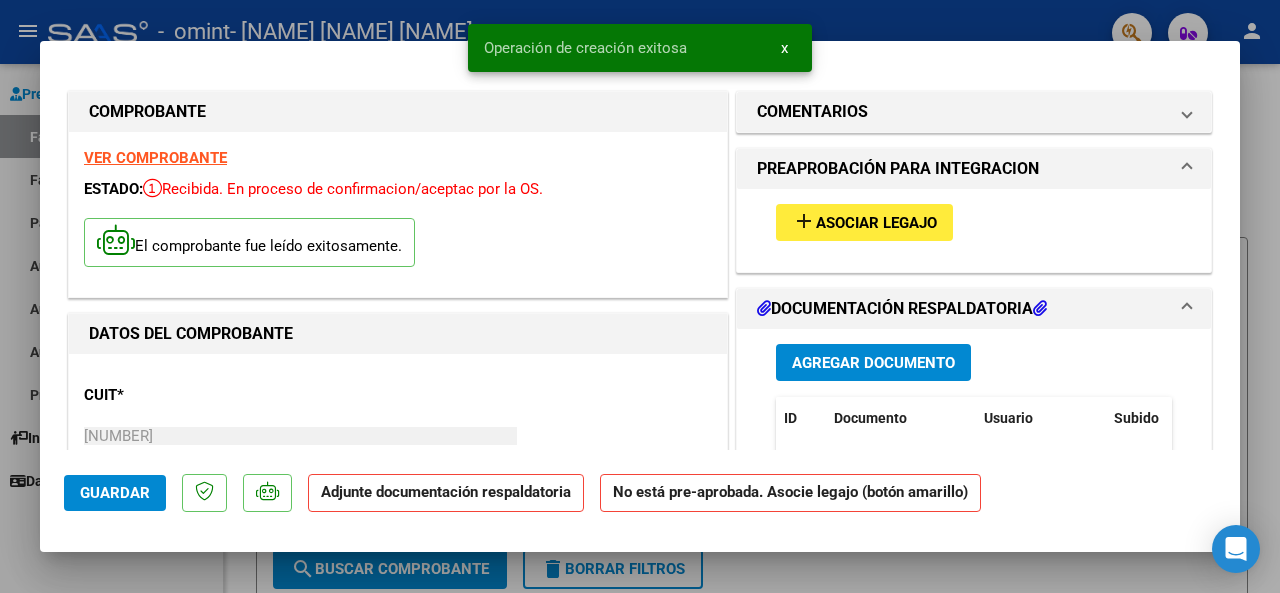 click on "Asociar Legajo" at bounding box center [876, 223] 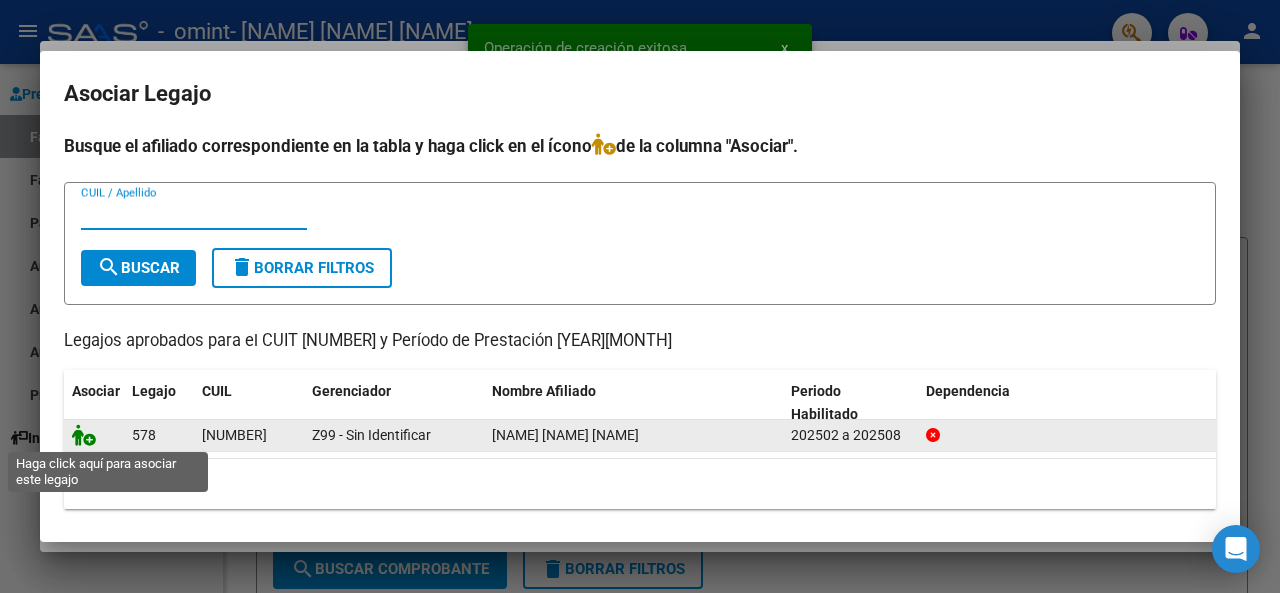 click 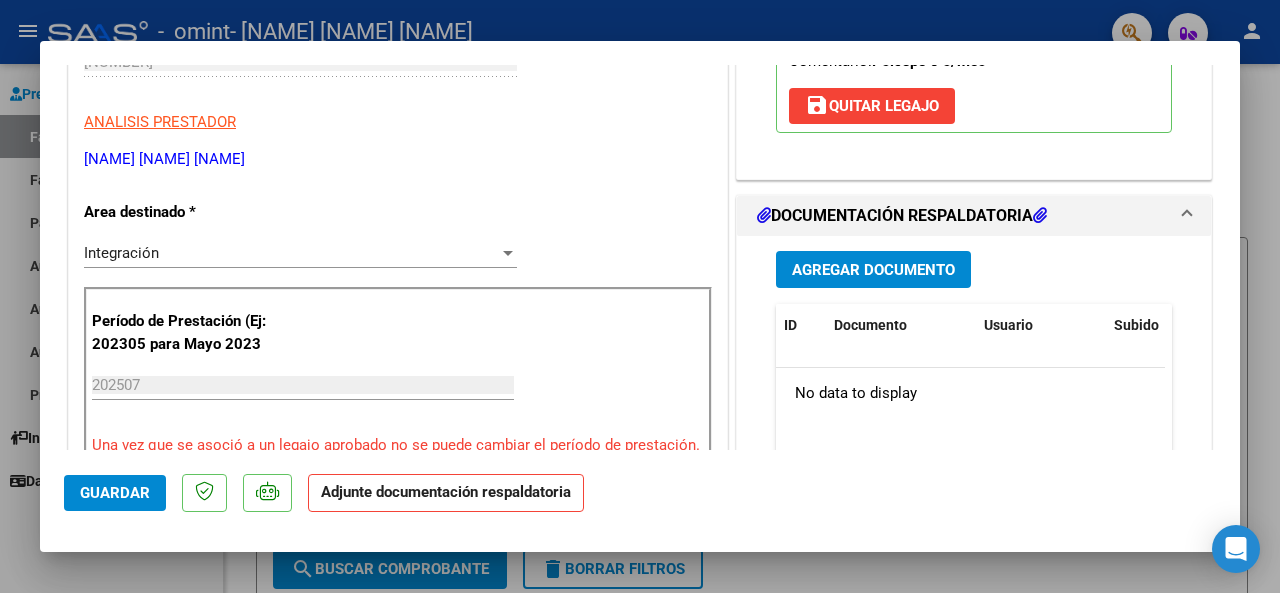 scroll, scrollTop: 400, scrollLeft: 0, axis: vertical 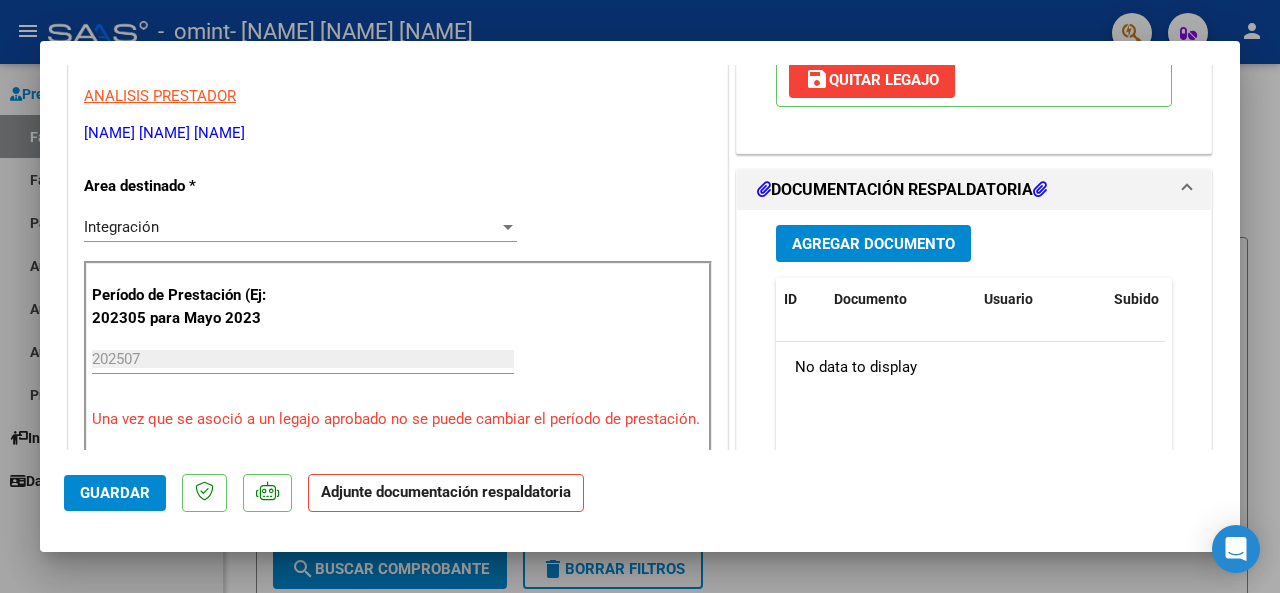 click on "Agregar Documento" at bounding box center [873, 244] 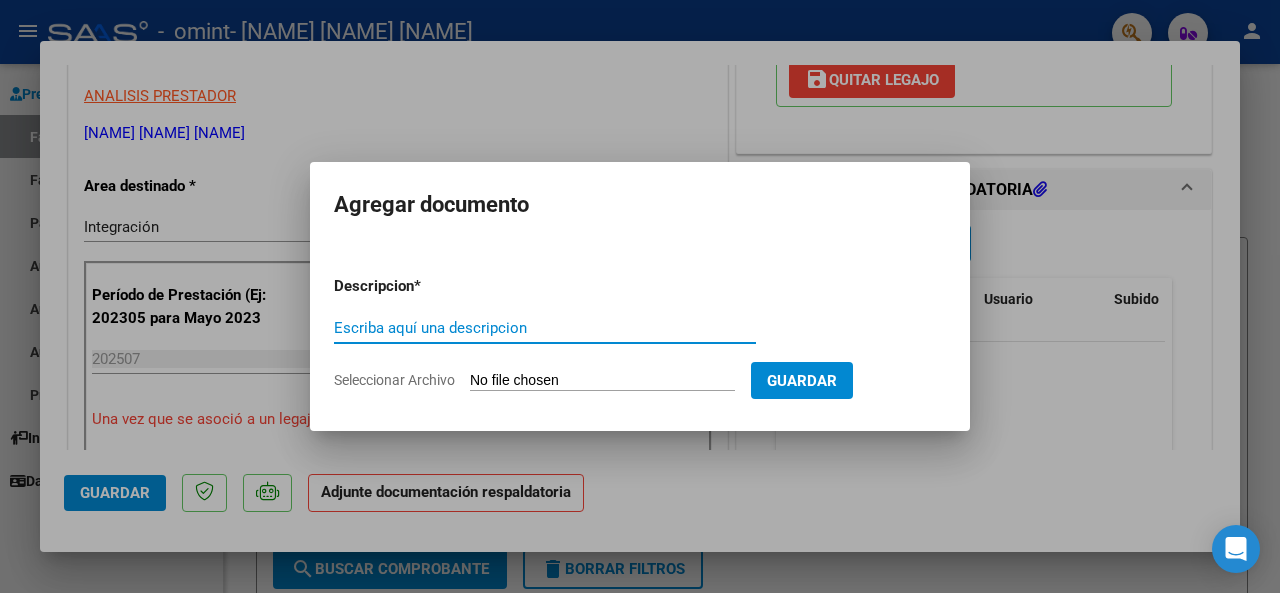 click on "Escriba aquí una descripcion" at bounding box center [545, 328] 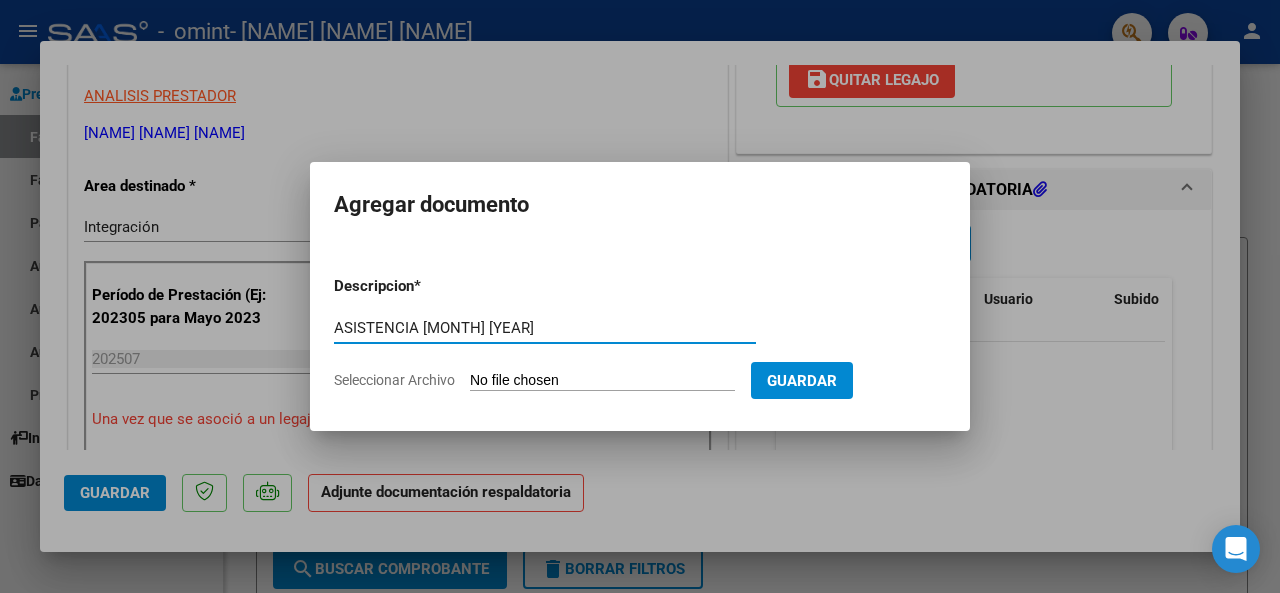 type on "ASISTENCIA [MONTH] [YEAR]" 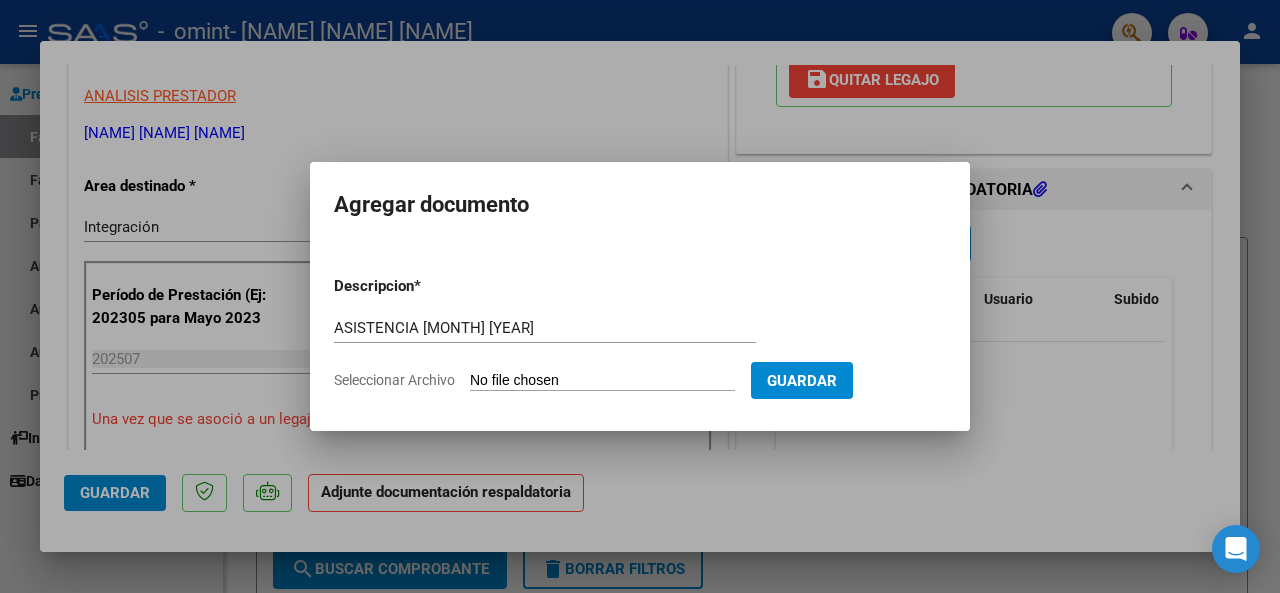 type on "C:\fakepath\ASISTENCIA PSP NAIMA [MONTH].pdf" 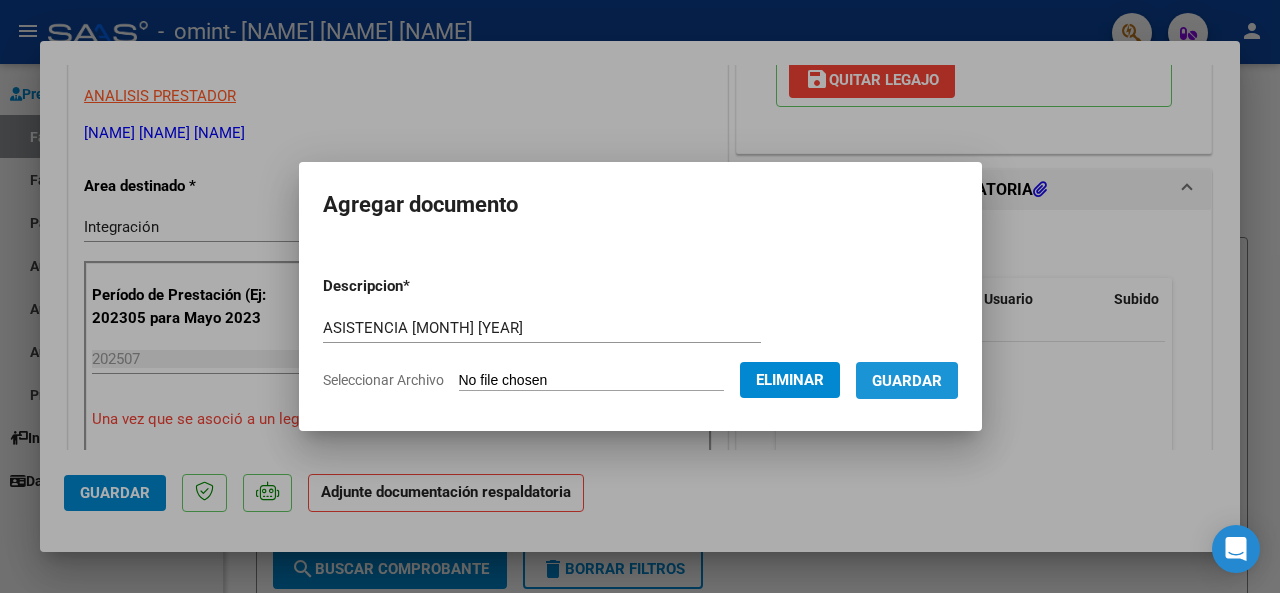 click on "Guardar" at bounding box center [907, 381] 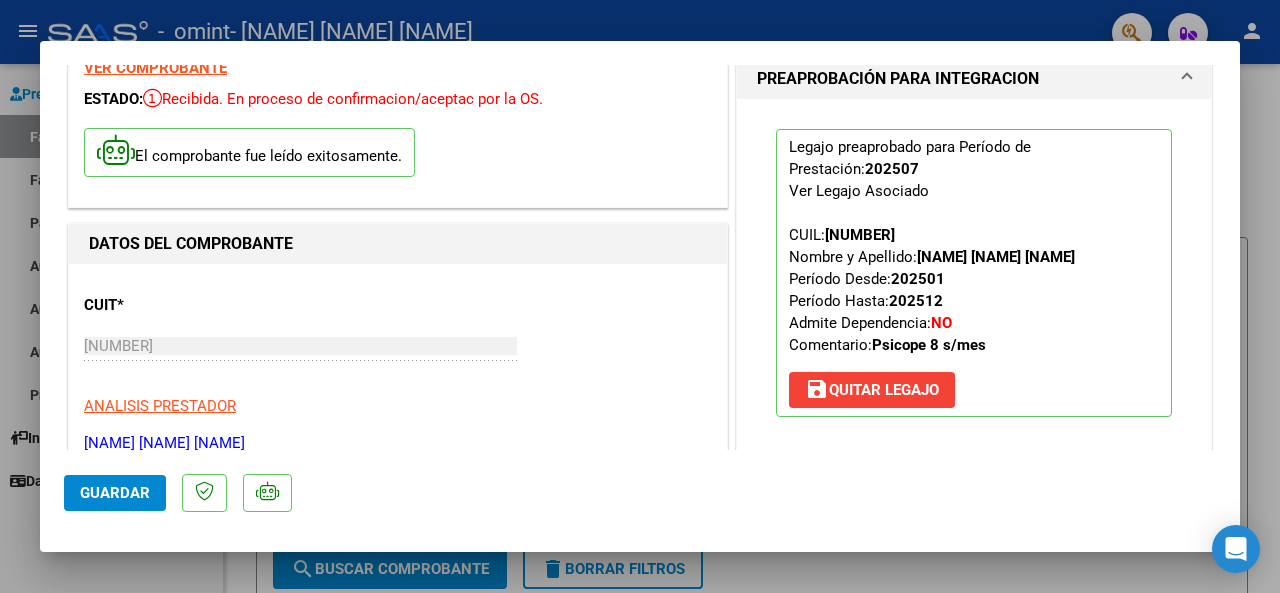 scroll, scrollTop: 0, scrollLeft: 0, axis: both 